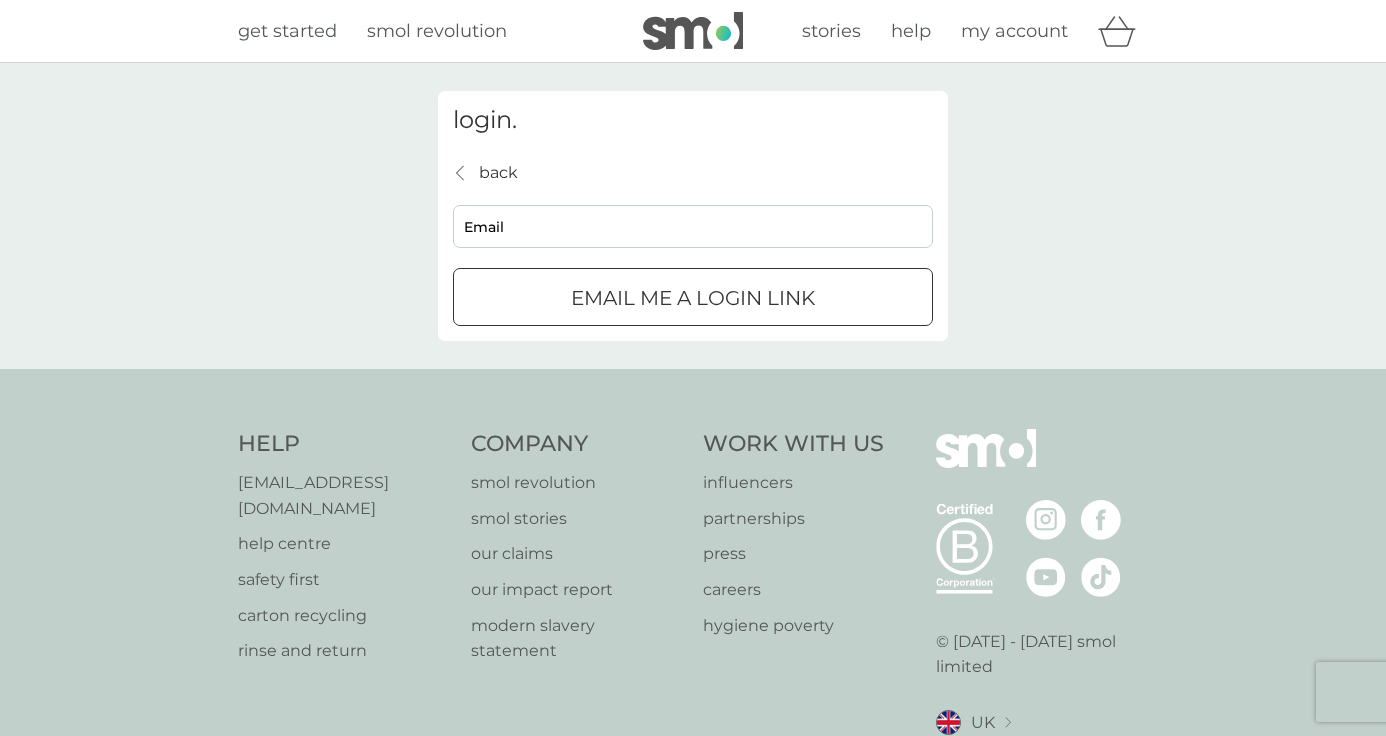scroll, scrollTop: 0, scrollLeft: 0, axis: both 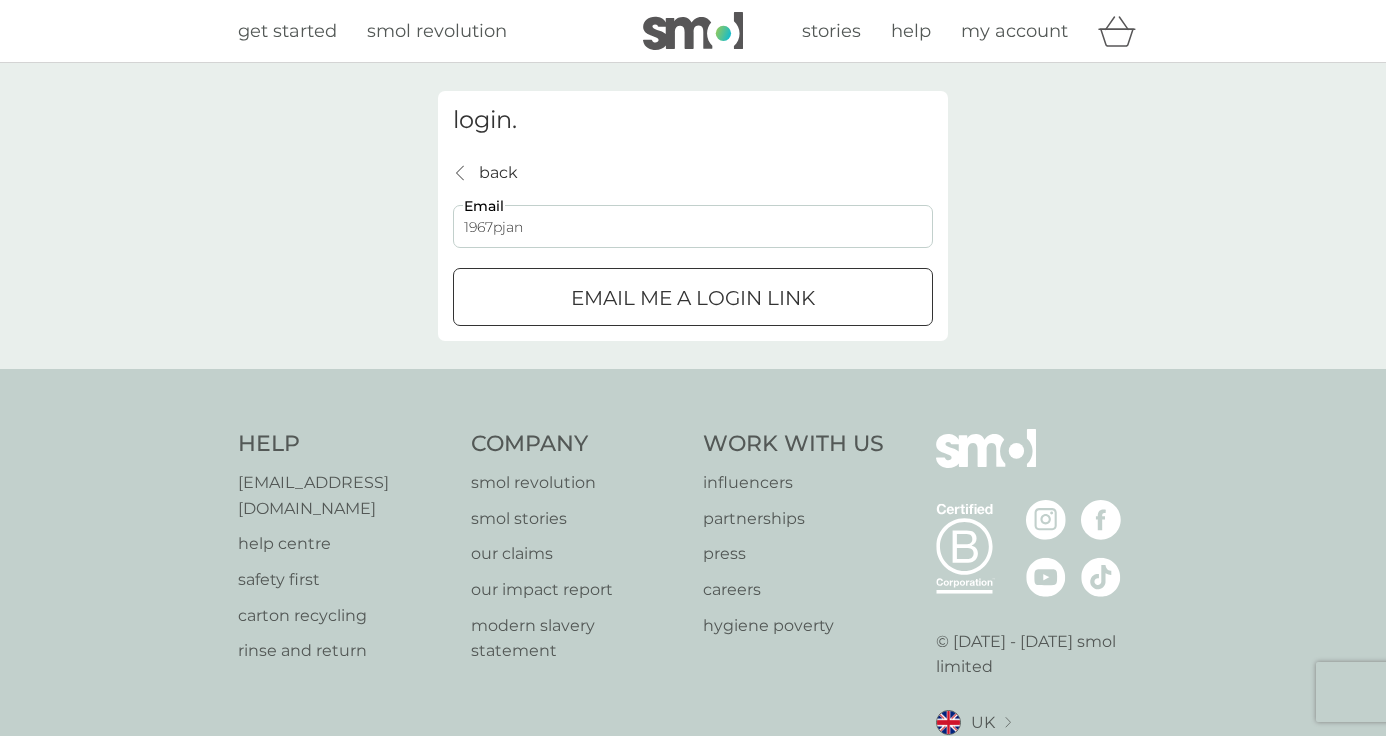type on "[EMAIL_ADDRESS][DOMAIN_NAME]" 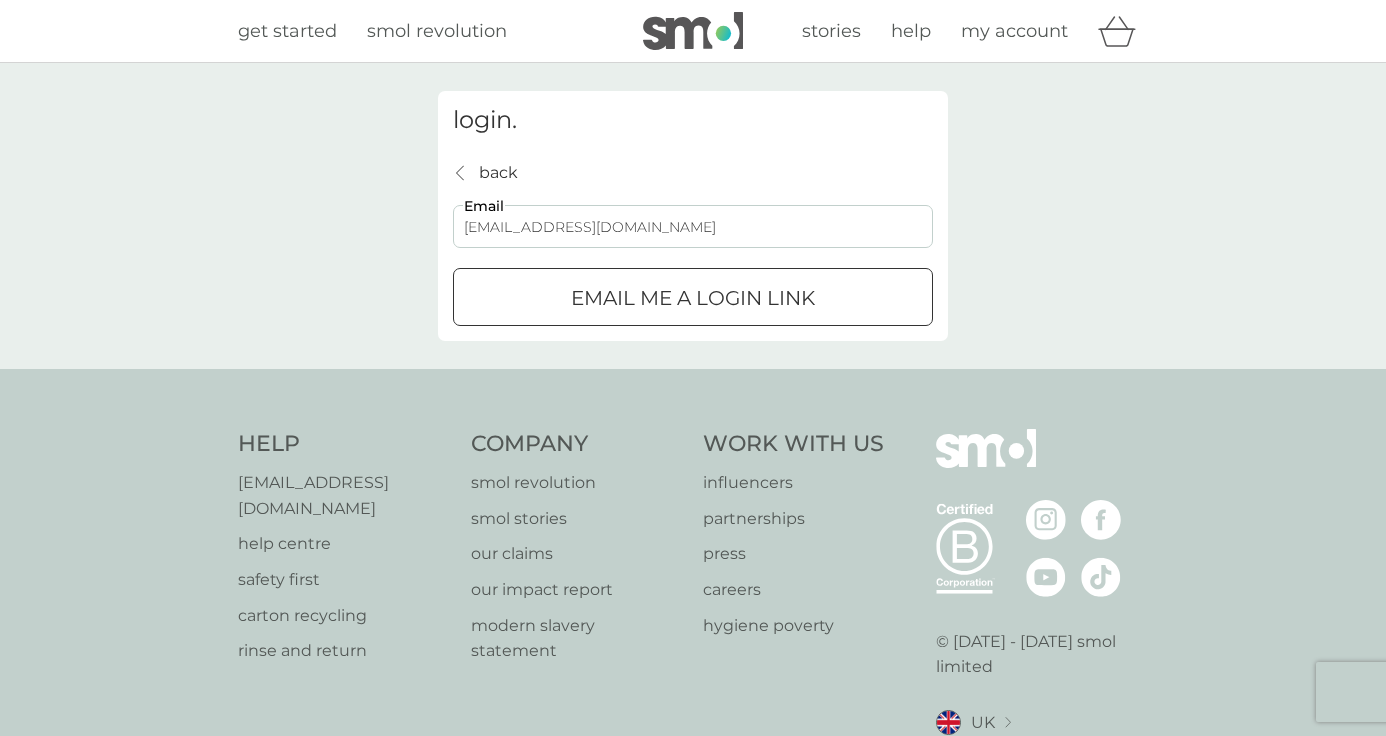 click on "Email me a login link" at bounding box center (693, 297) 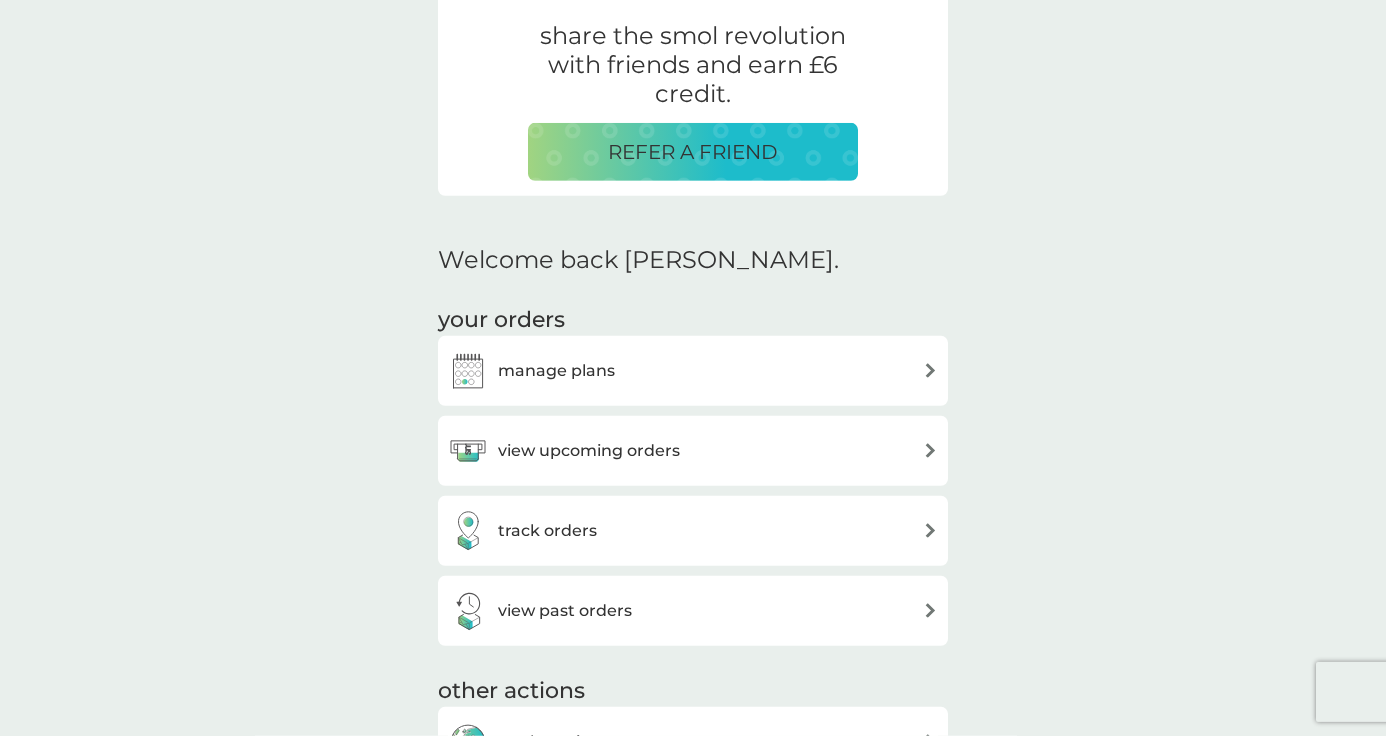 scroll, scrollTop: 432, scrollLeft: 0, axis: vertical 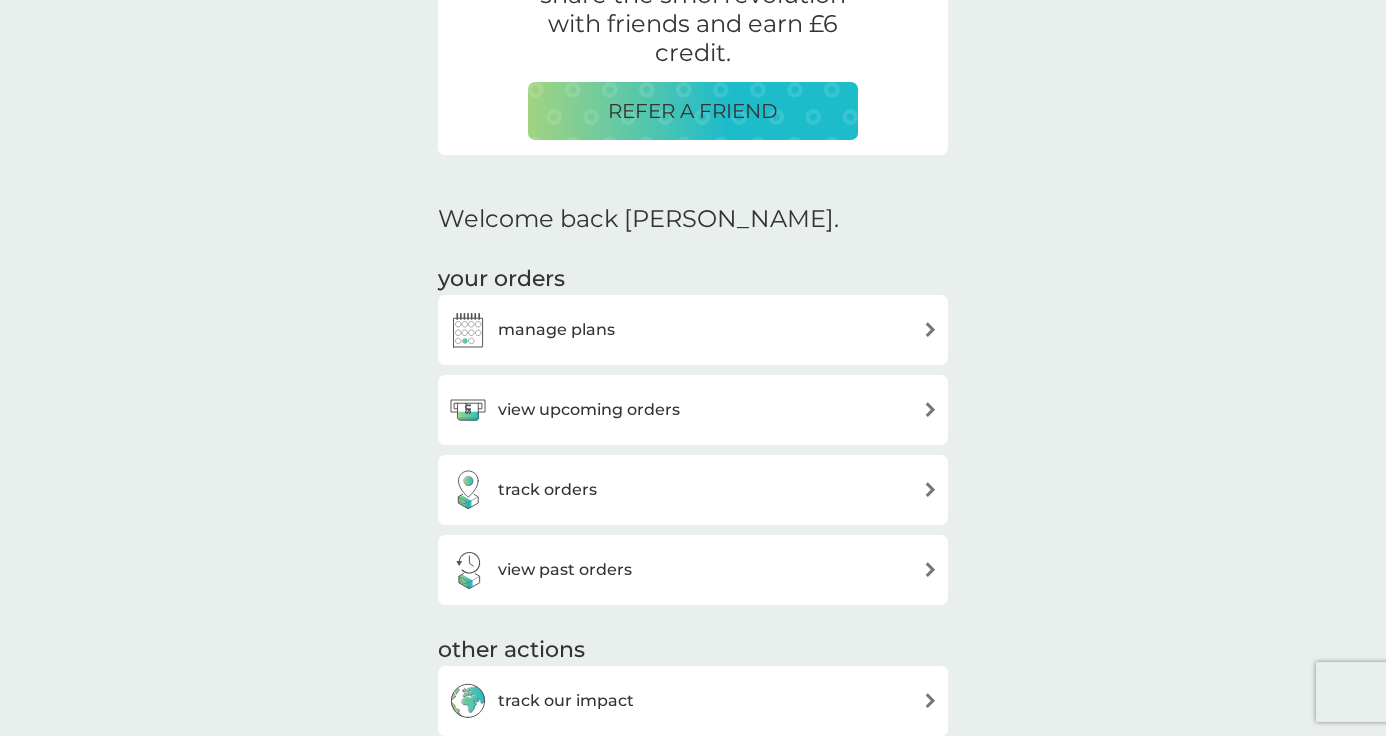 click on "manage plans" at bounding box center (693, 330) 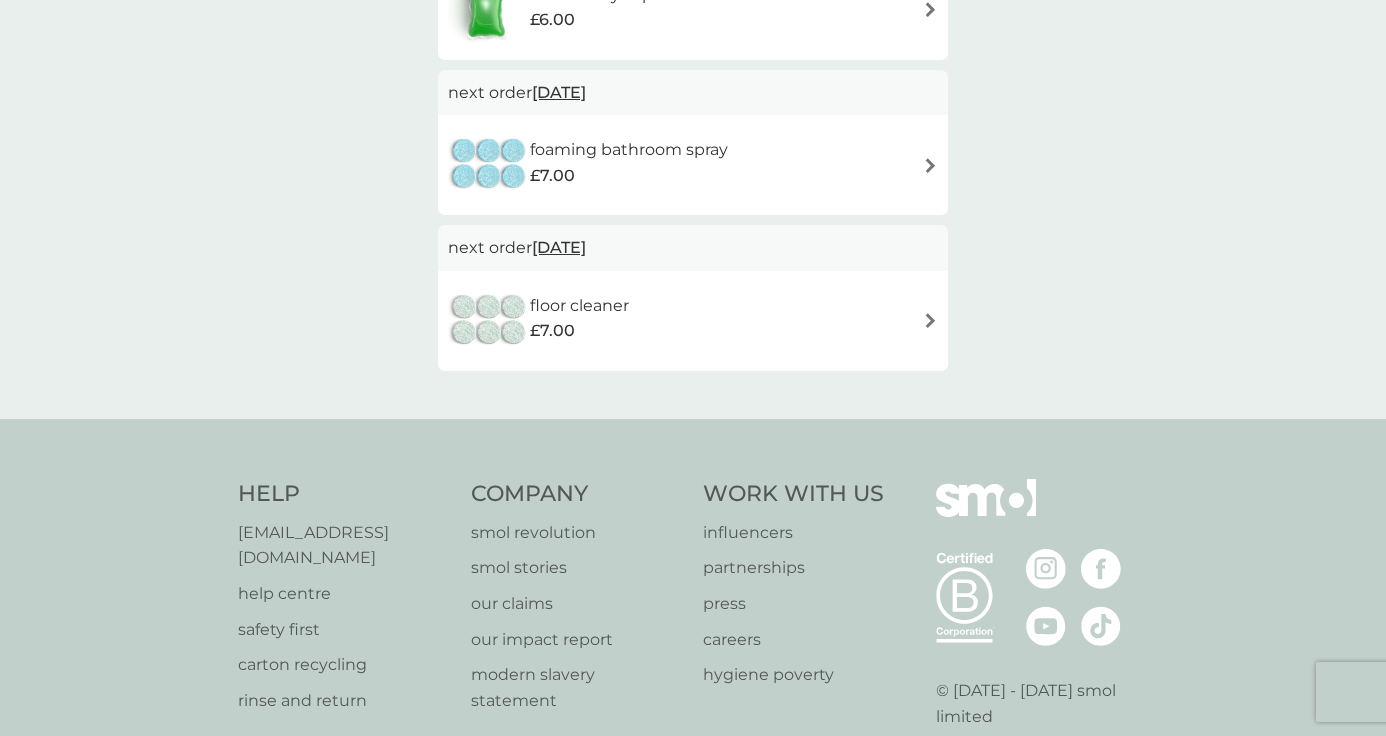 scroll, scrollTop: 0, scrollLeft: 0, axis: both 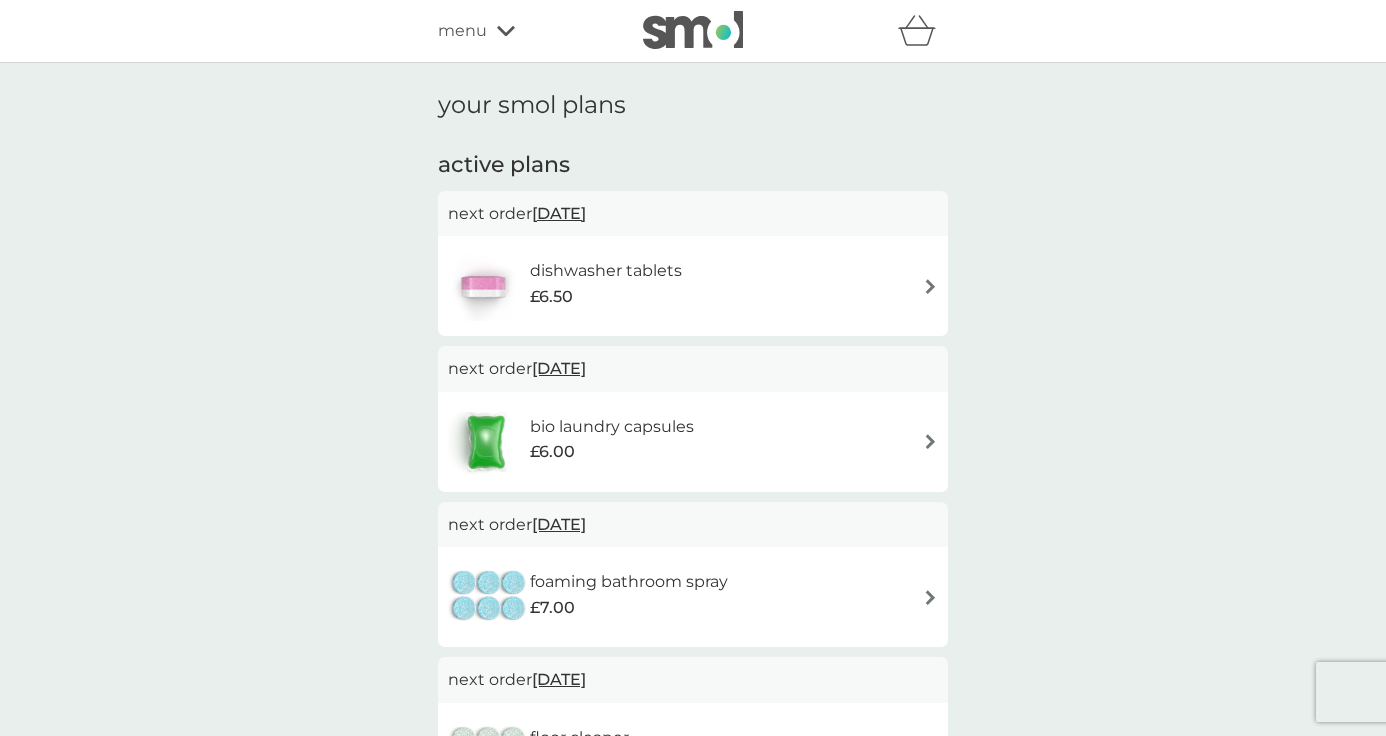 click on "dishwasher tablets £6.50" at bounding box center [693, 286] 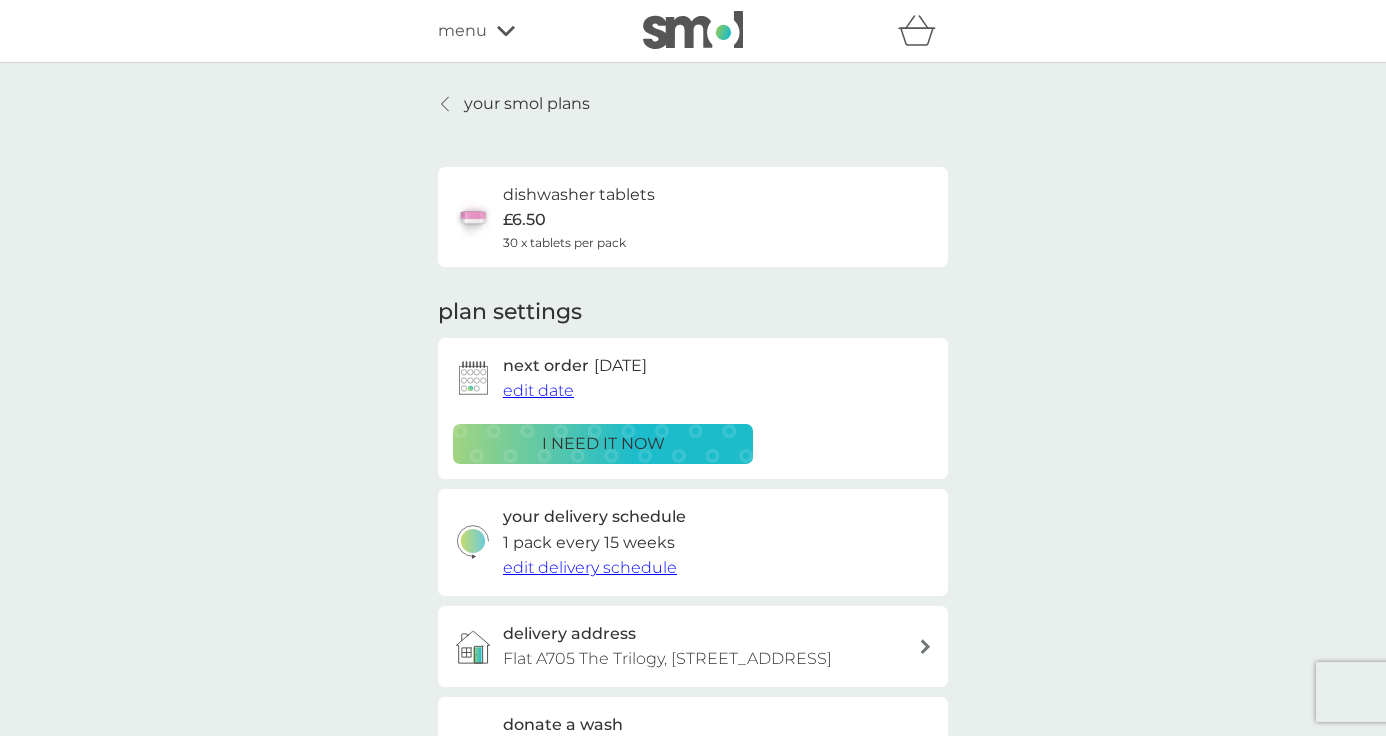click on "i need it now" at bounding box center [603, 444] 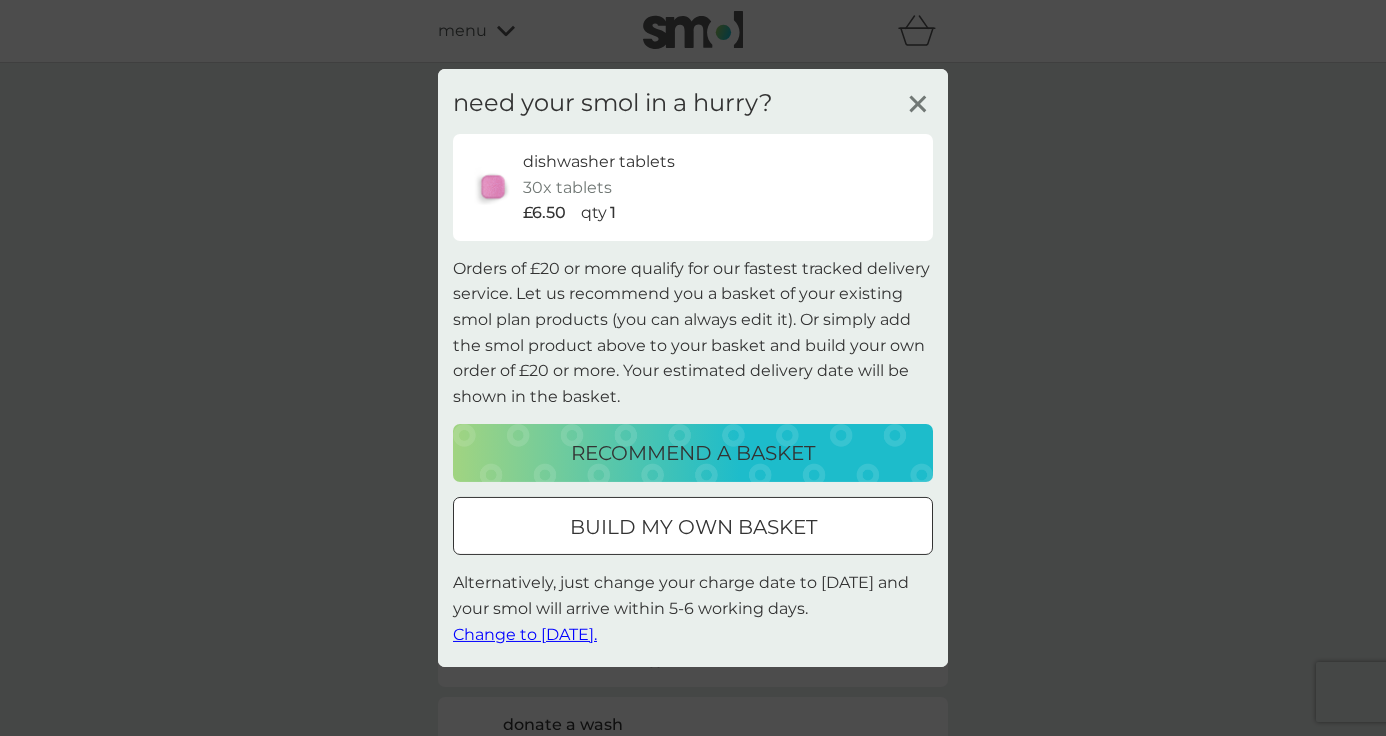 click on "build my own basket" at bounding box center (693, 527) 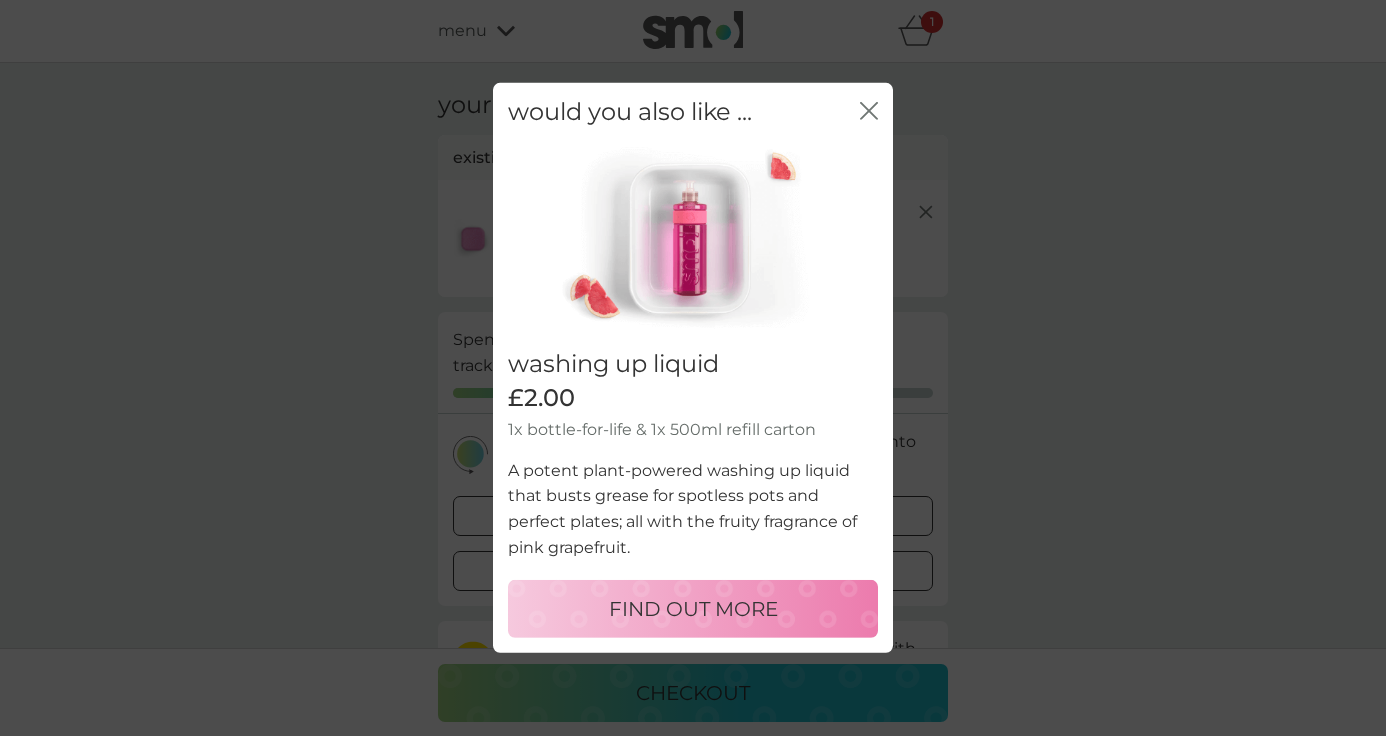 click on "close" 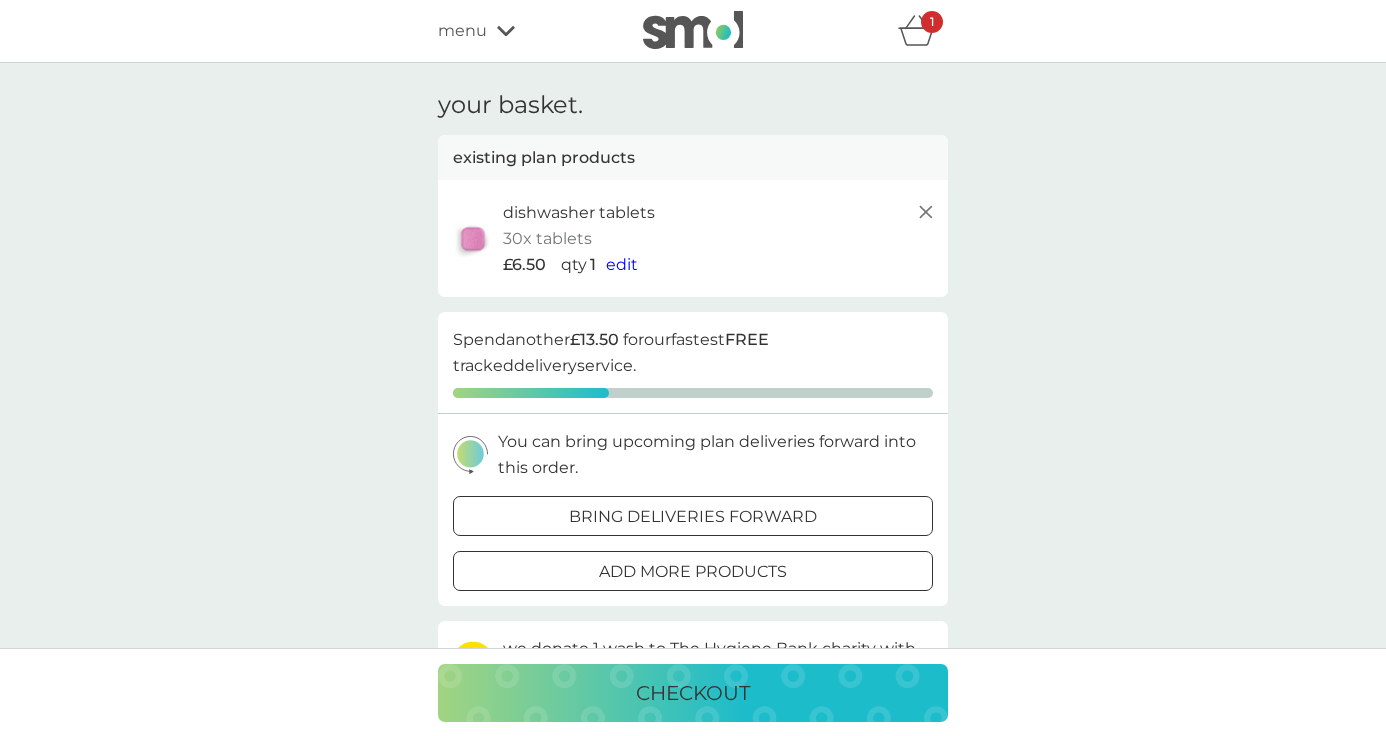 click on "edit" at bounding box center [622, 264] 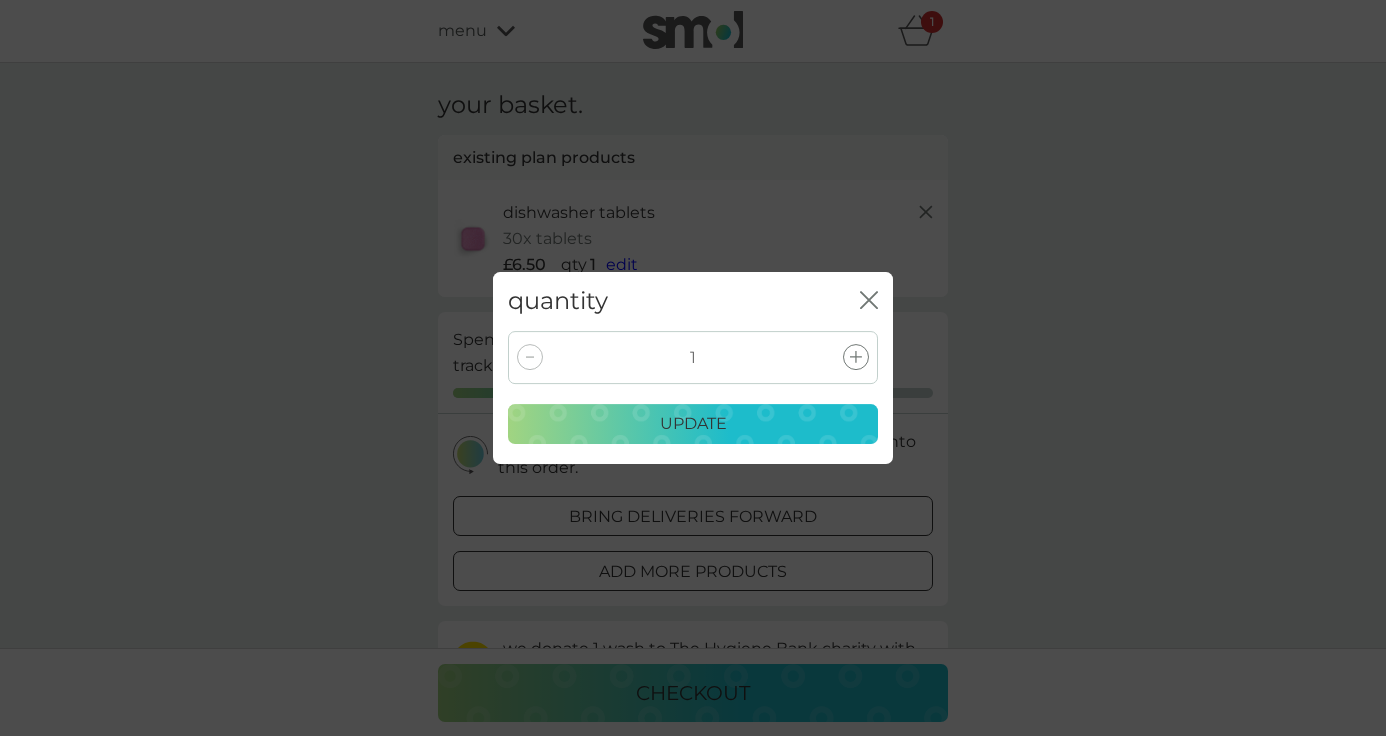 click 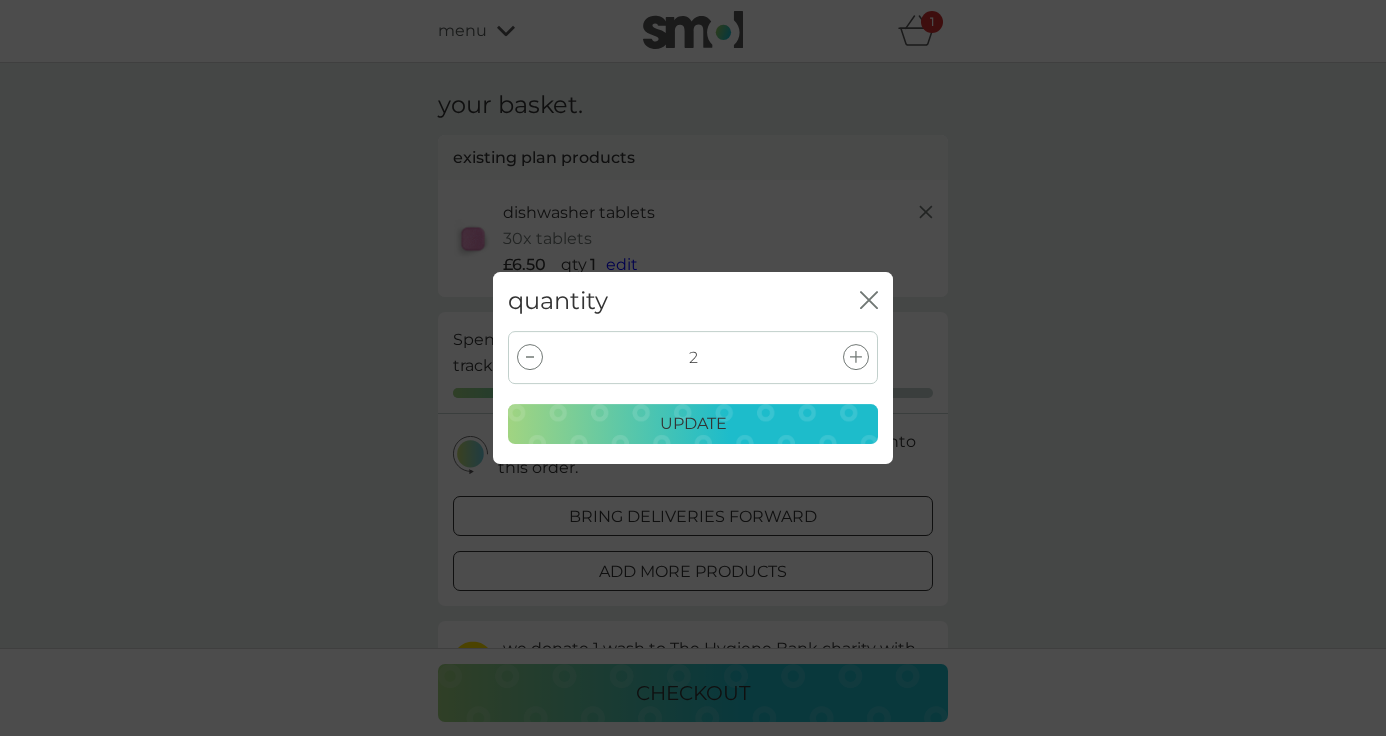 click on "update" at bounding box center (693, 424) 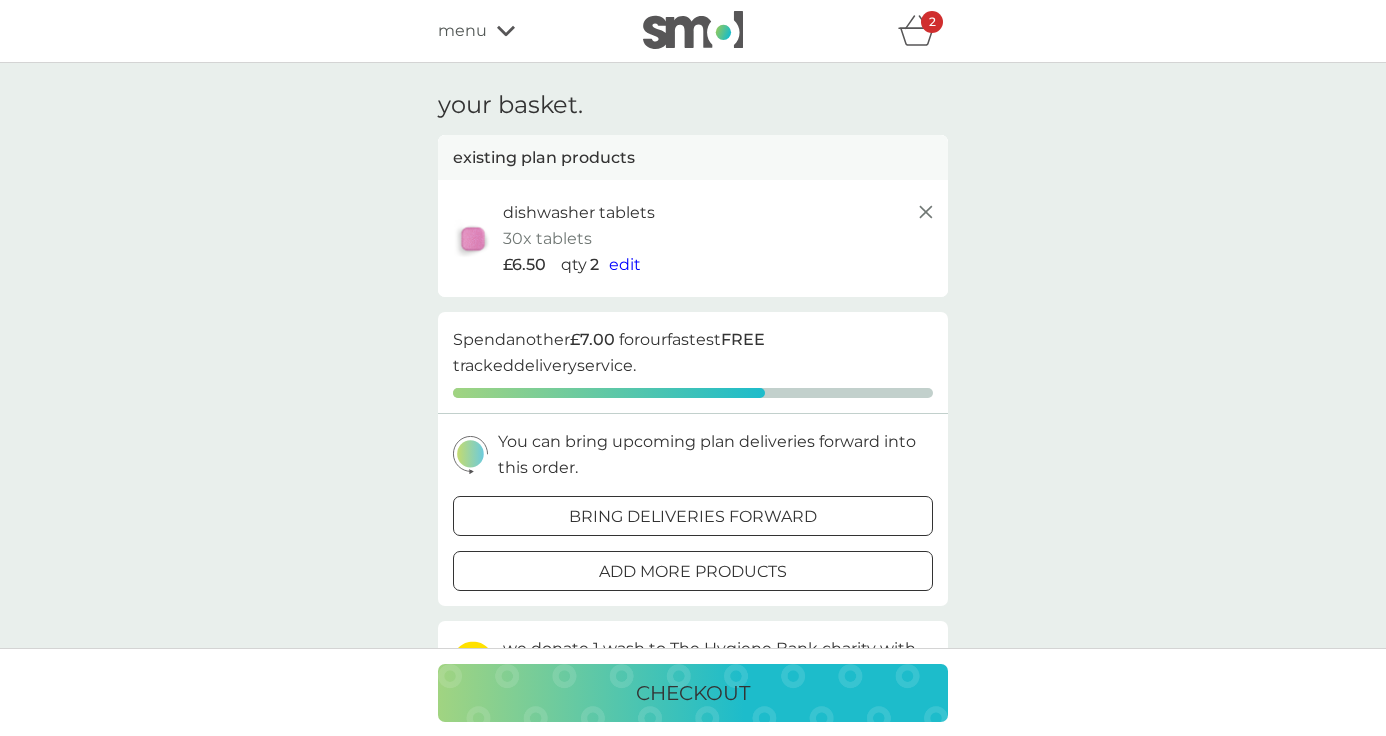 click on "your basket. existing plan products dishwasher tablets 30x tablets £6.50 qty 2 edit proceed to checkout Spend  another  £7.00   for  our  fastest  FREE   tracked  delivery  service.  You can bring upcoming plan deliveries forward into this order. bring deliveries forward add more products we   donate 1 wash   to The Hygiene Bank charity with every laundry or dishwash FREE trial. Delivery FREE Total to pay £13.00 your future charges. existing plans next charge date [DATE] dishwasher tablets 30x tablets   £6.50 qty 1 checkout" at bounding box center (693, 593) 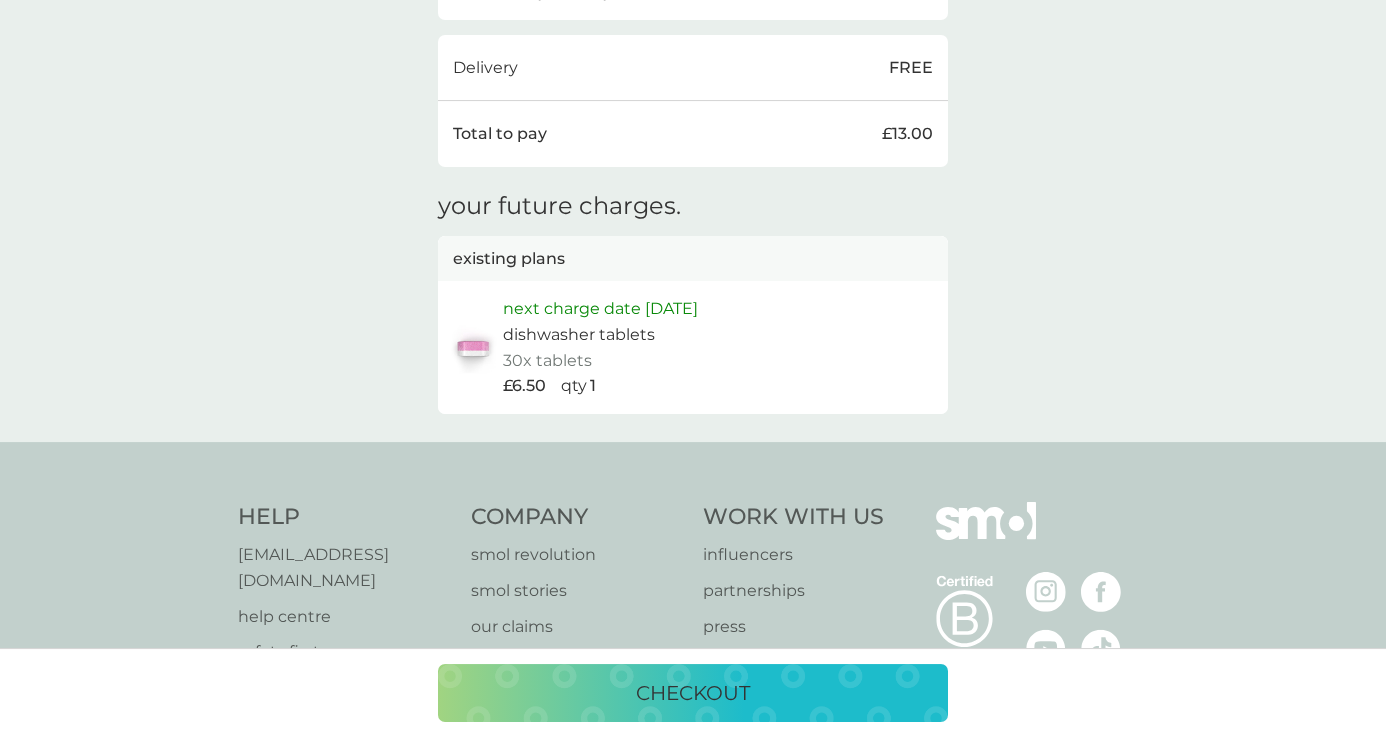 scroll, scrollTop: 720, scrollLeft: 0, axis: vertical 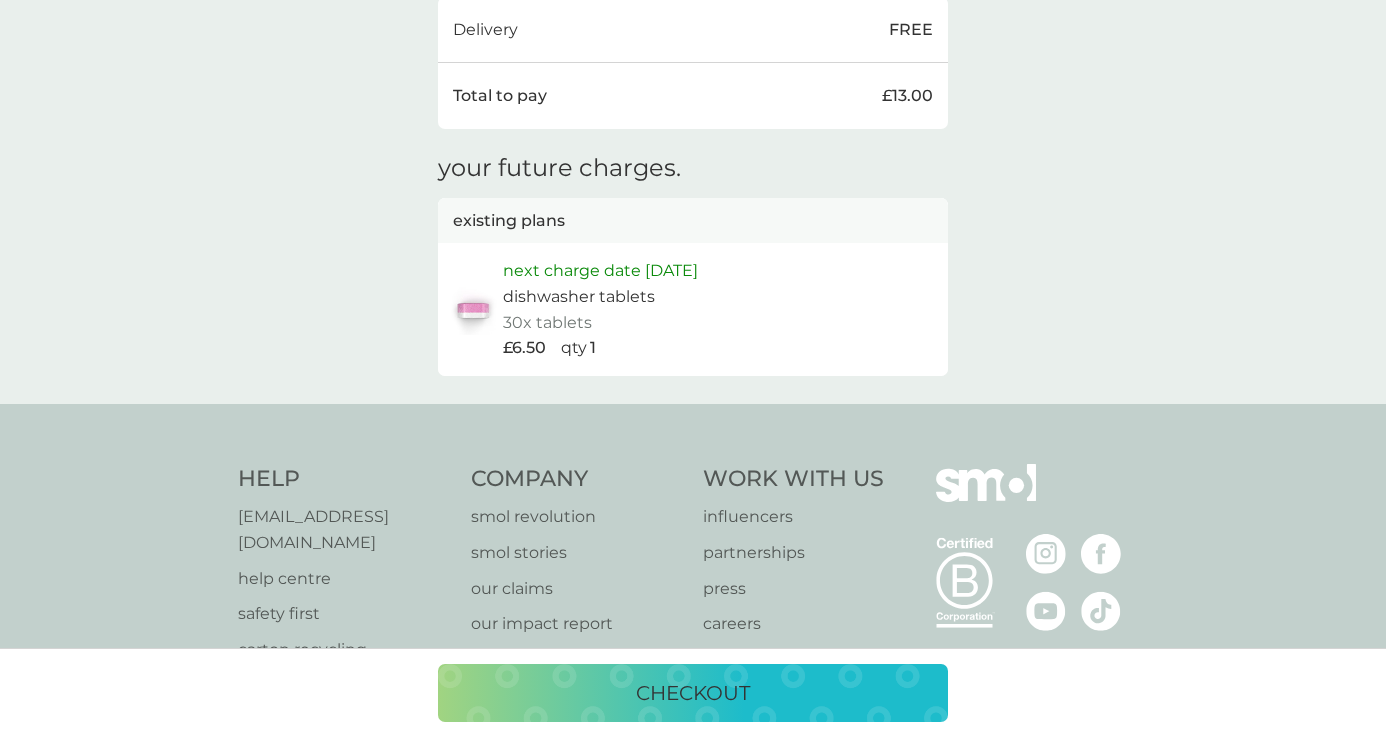 click on "checkout" at bounding box center [693, 693] 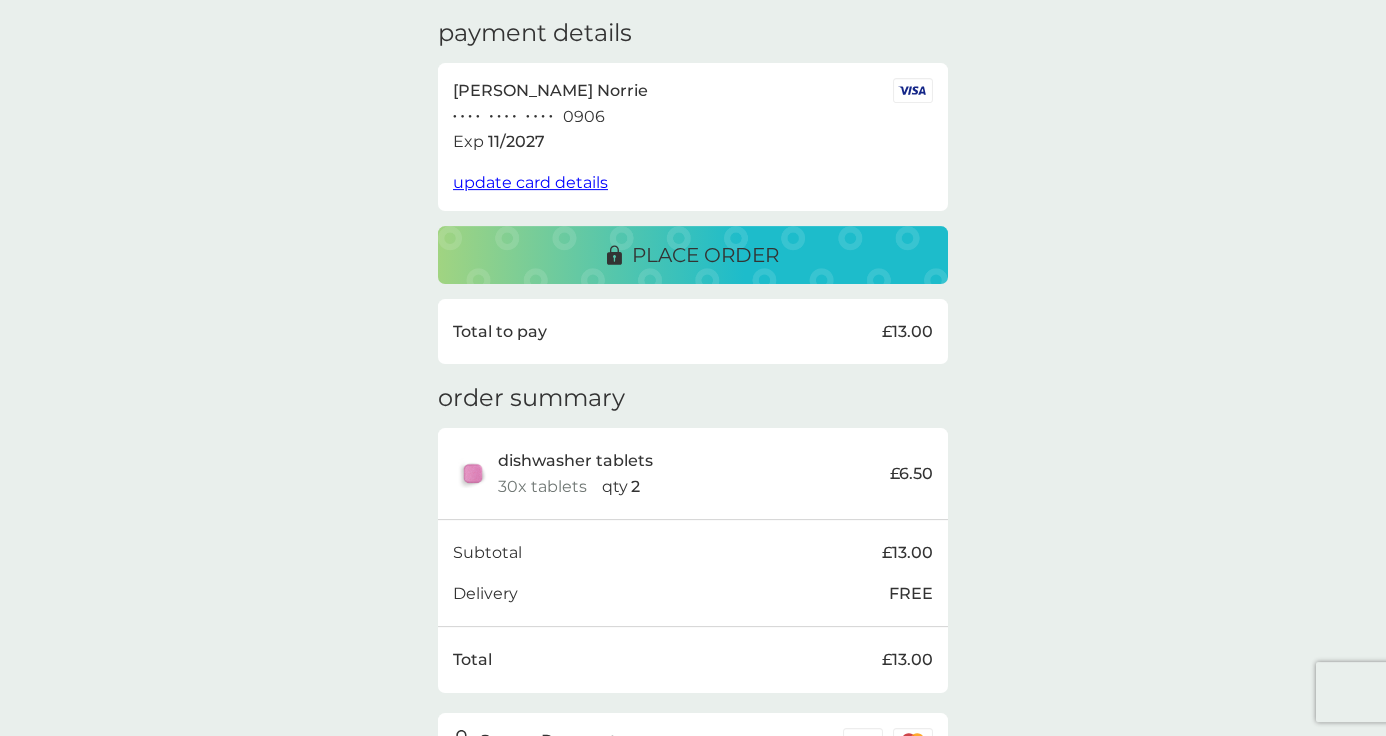 scroll, scrollTop: 336, scrollLeft: 0, axis: vertical 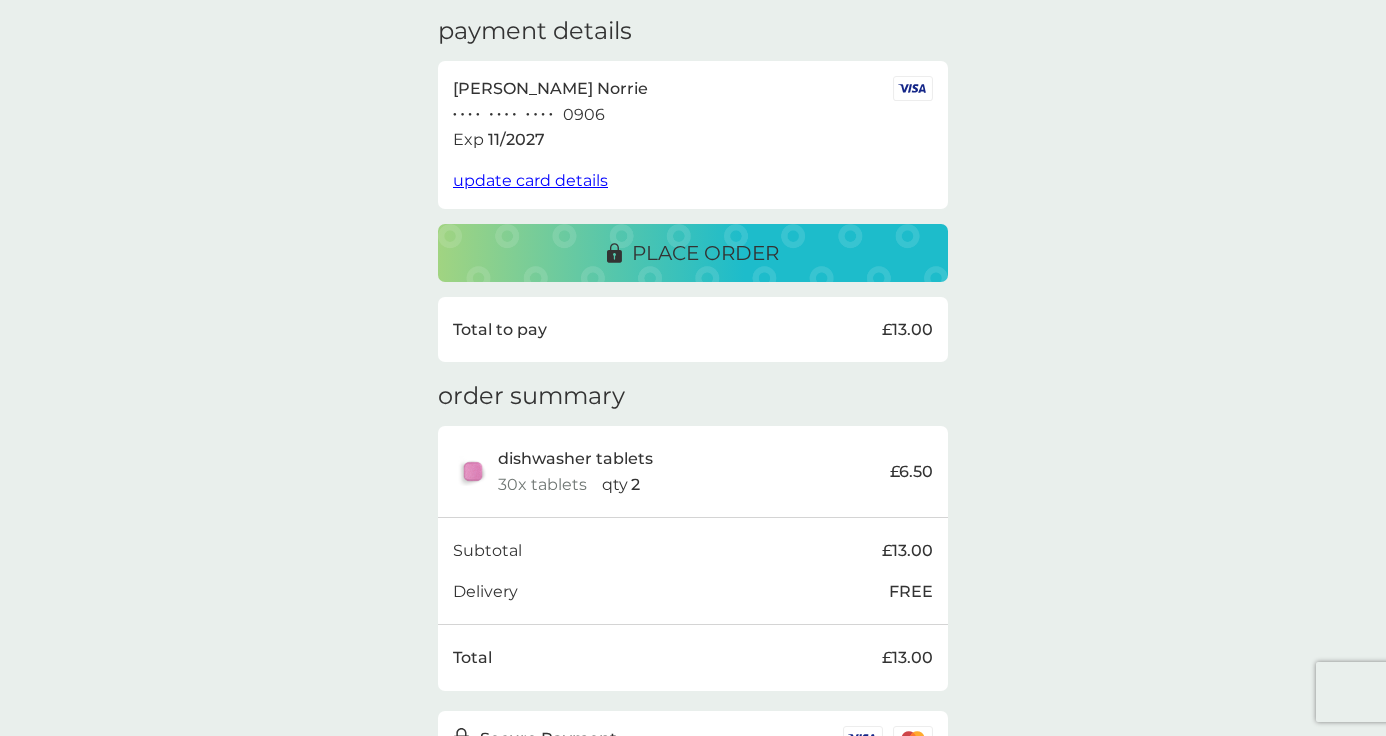 click on "place order" at bounding box center (693, 253) 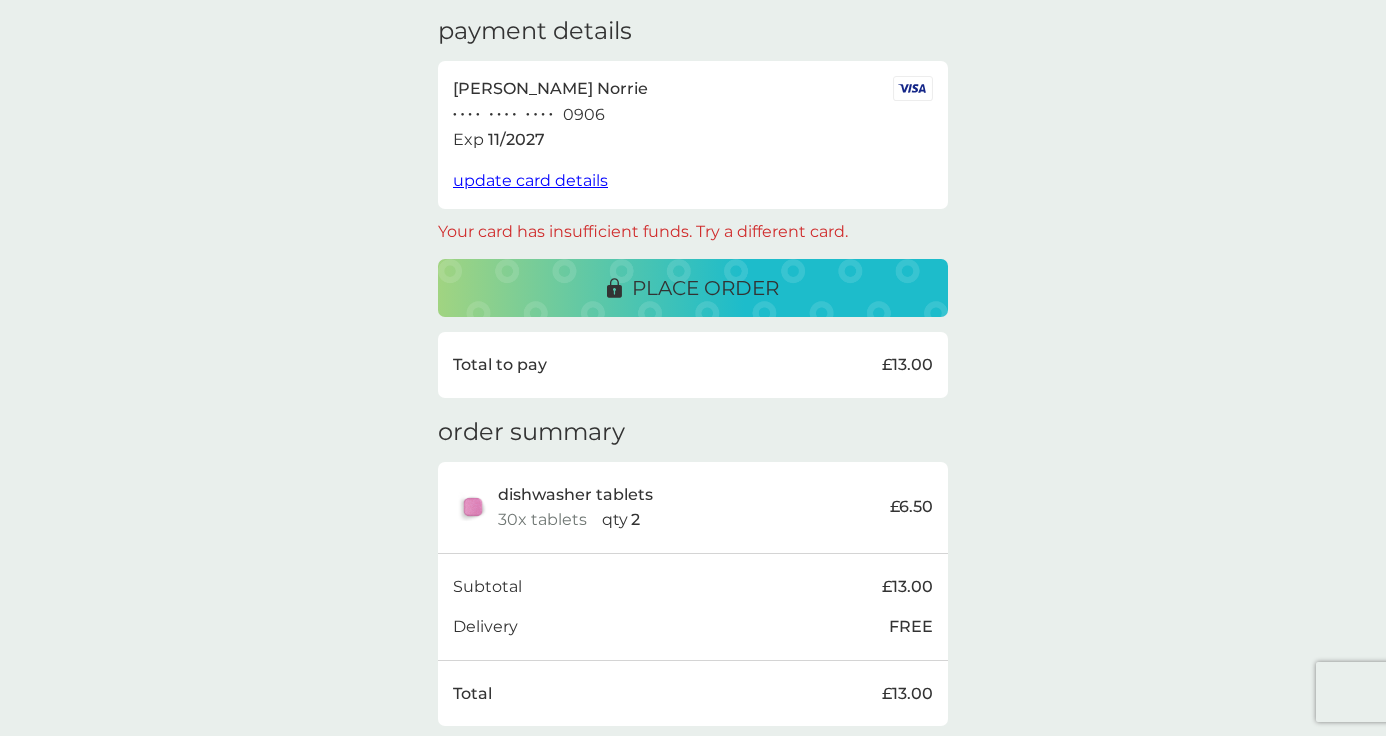click on "place order" at bounding box center [693, 288] 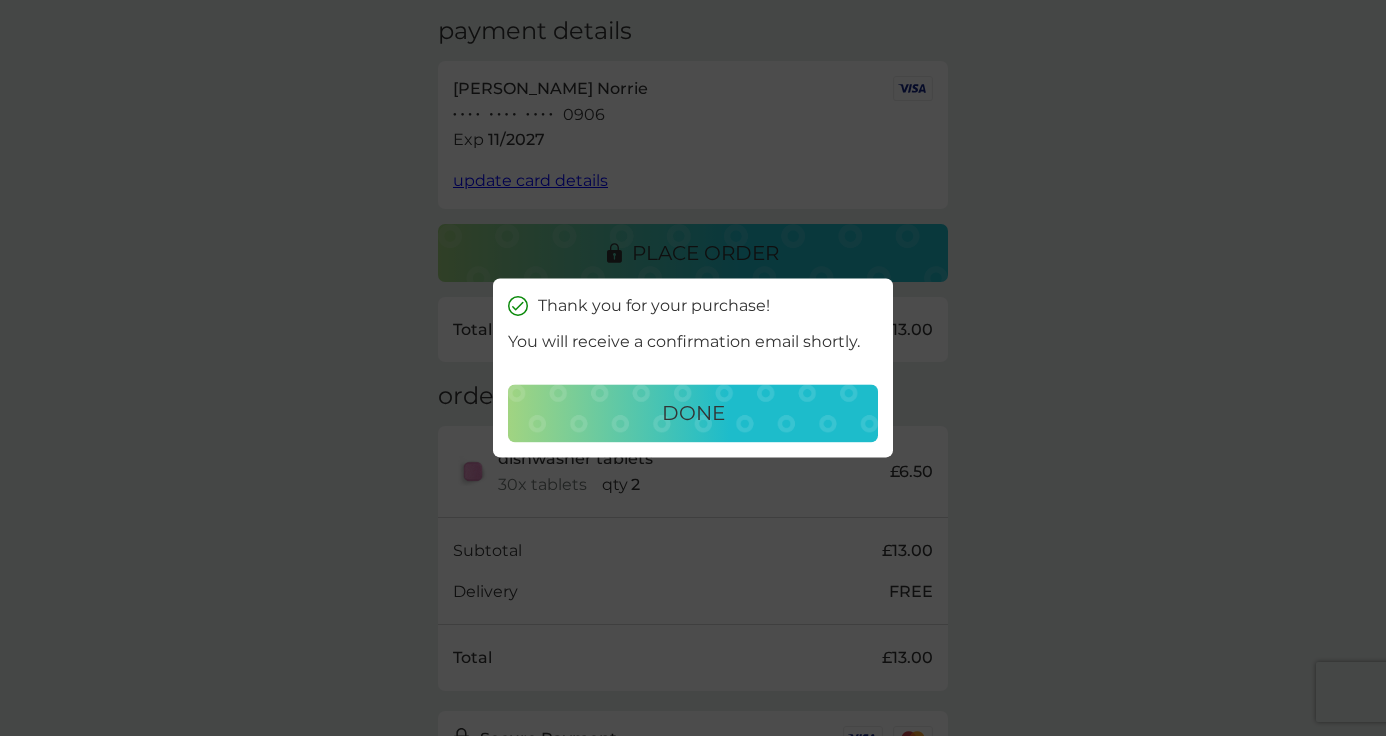 click on "done" at bounding box center [693, 414] 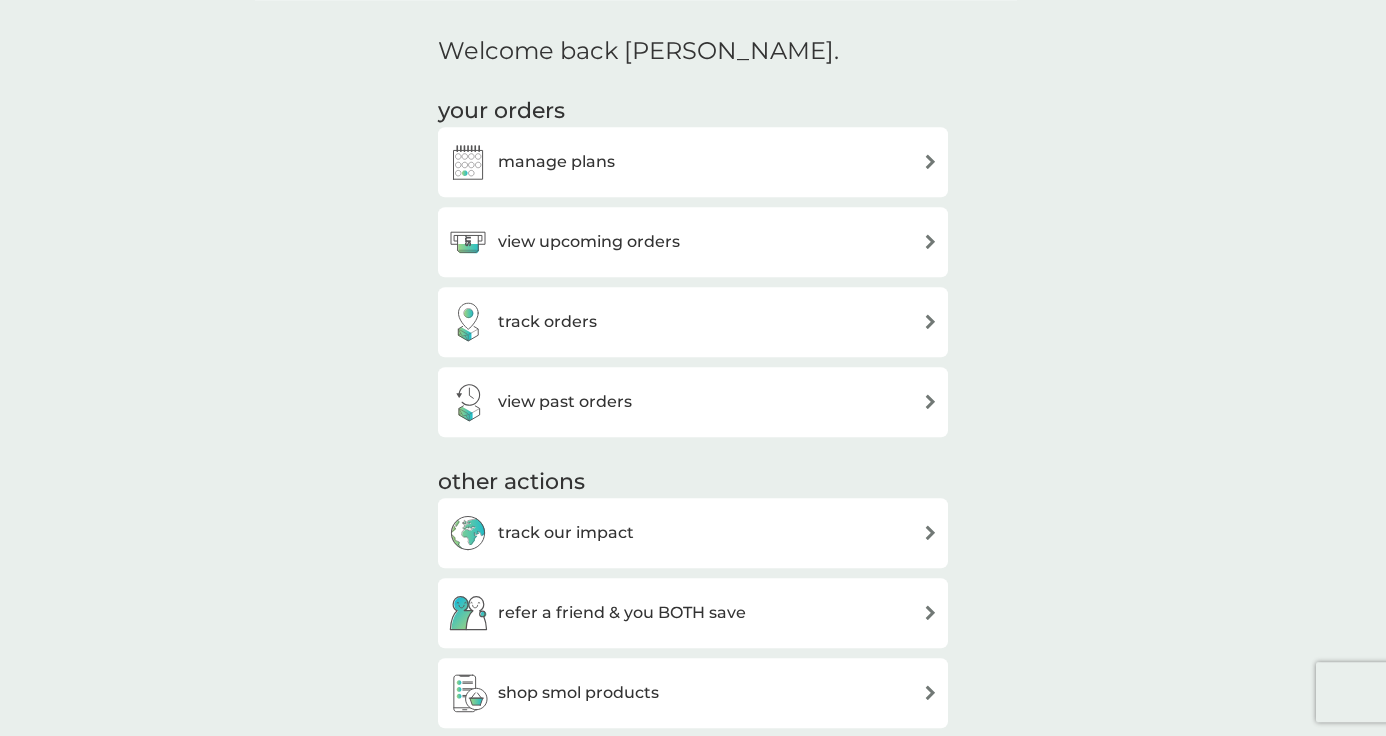 scroll, scrollTop: 703, scrollLeft: 0, axis: vertical 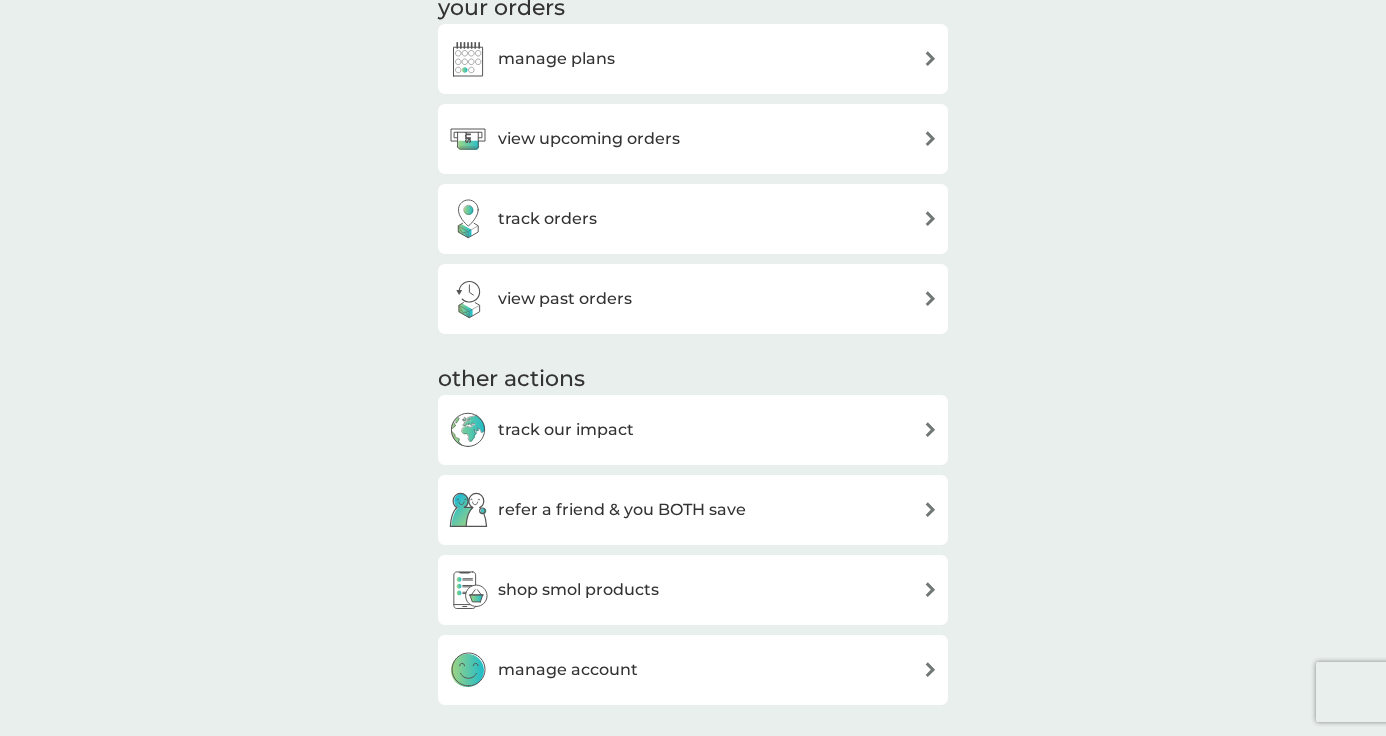 click on "view upcoming orders" at bounding box center (693, 139) 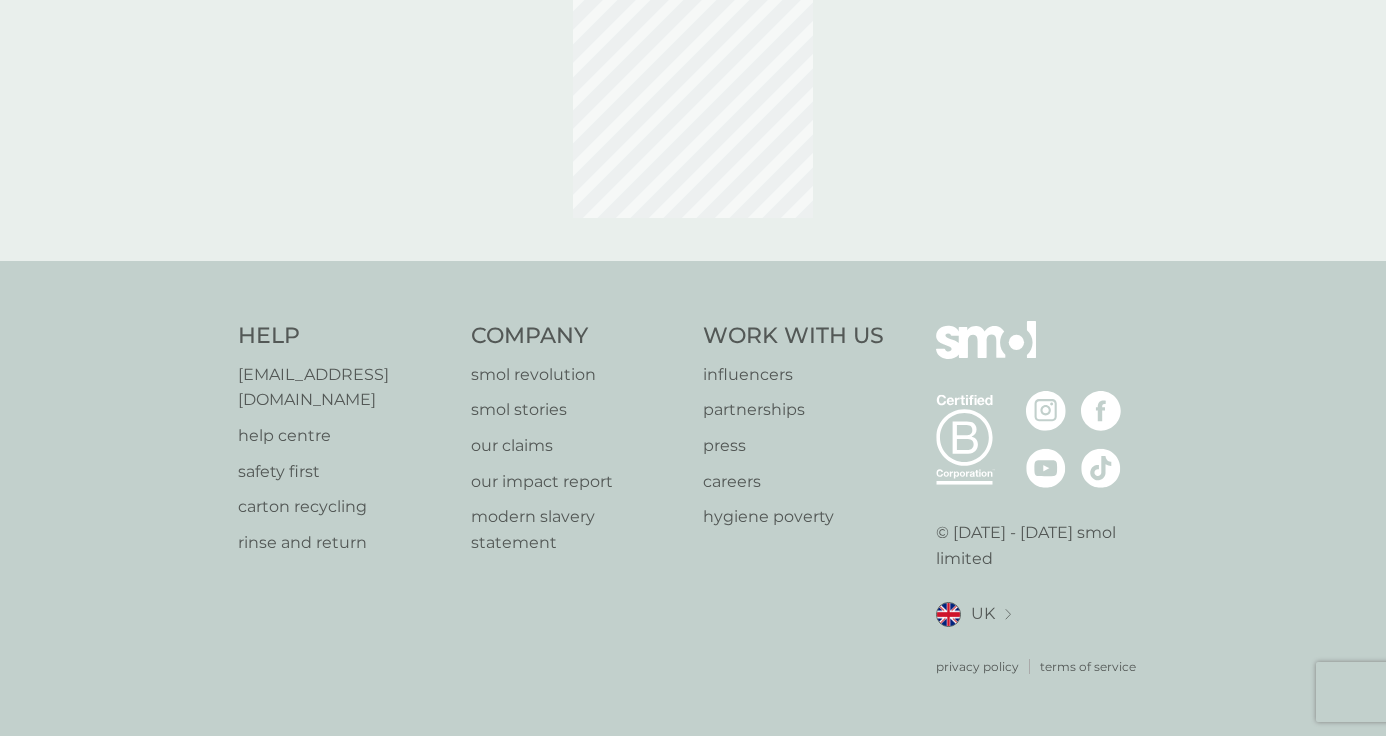 scroll, scrollTop: 0, scrollLeft: 0, axis: both 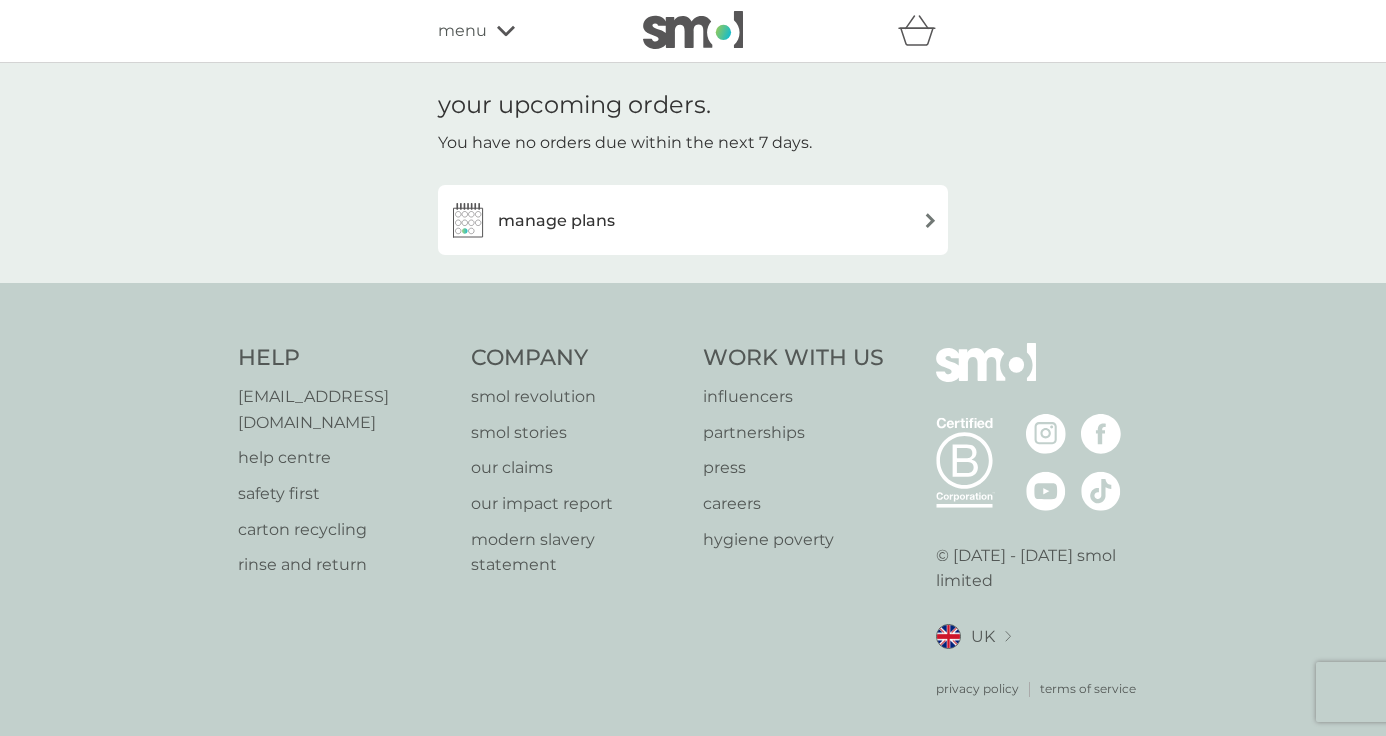 click on "manage plans" at bounding box center (693, 220) 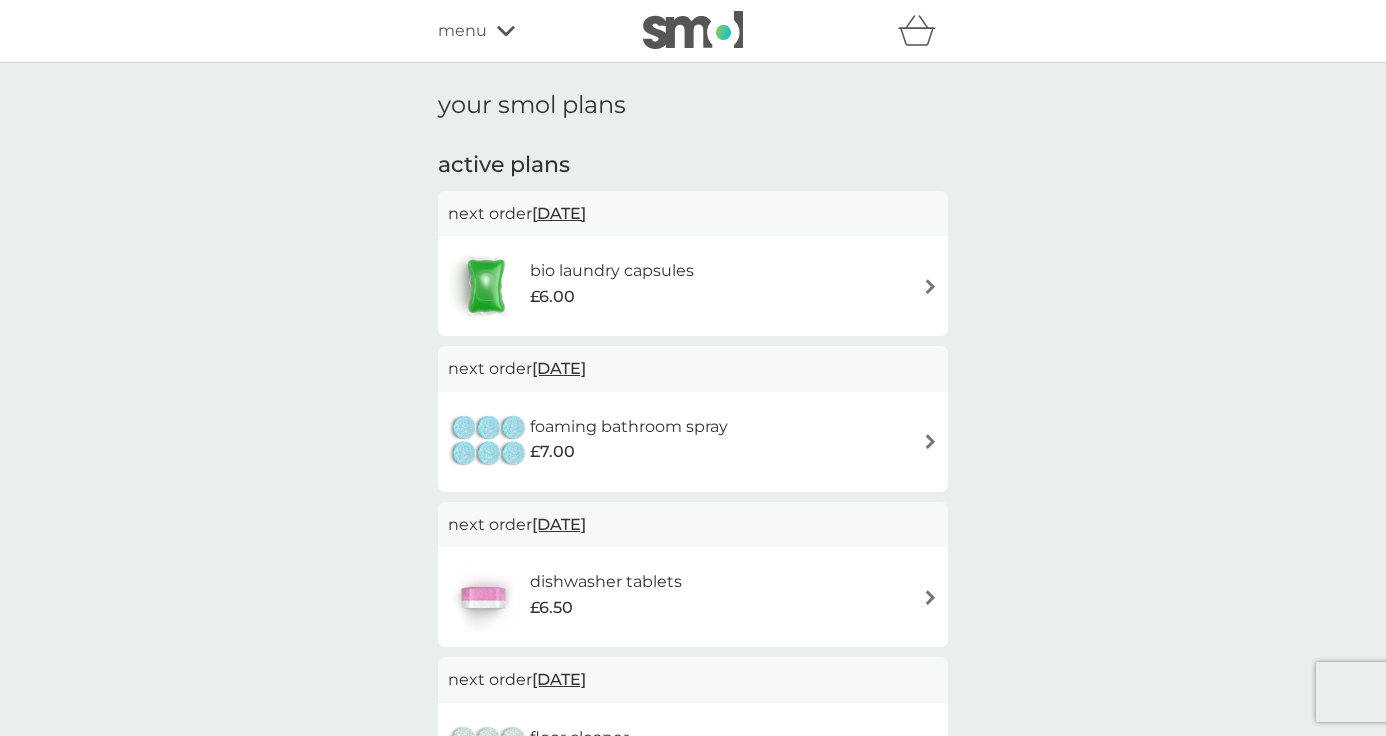 scroll, scrollTop: 48, scrollLeft: 0, axis: vertical 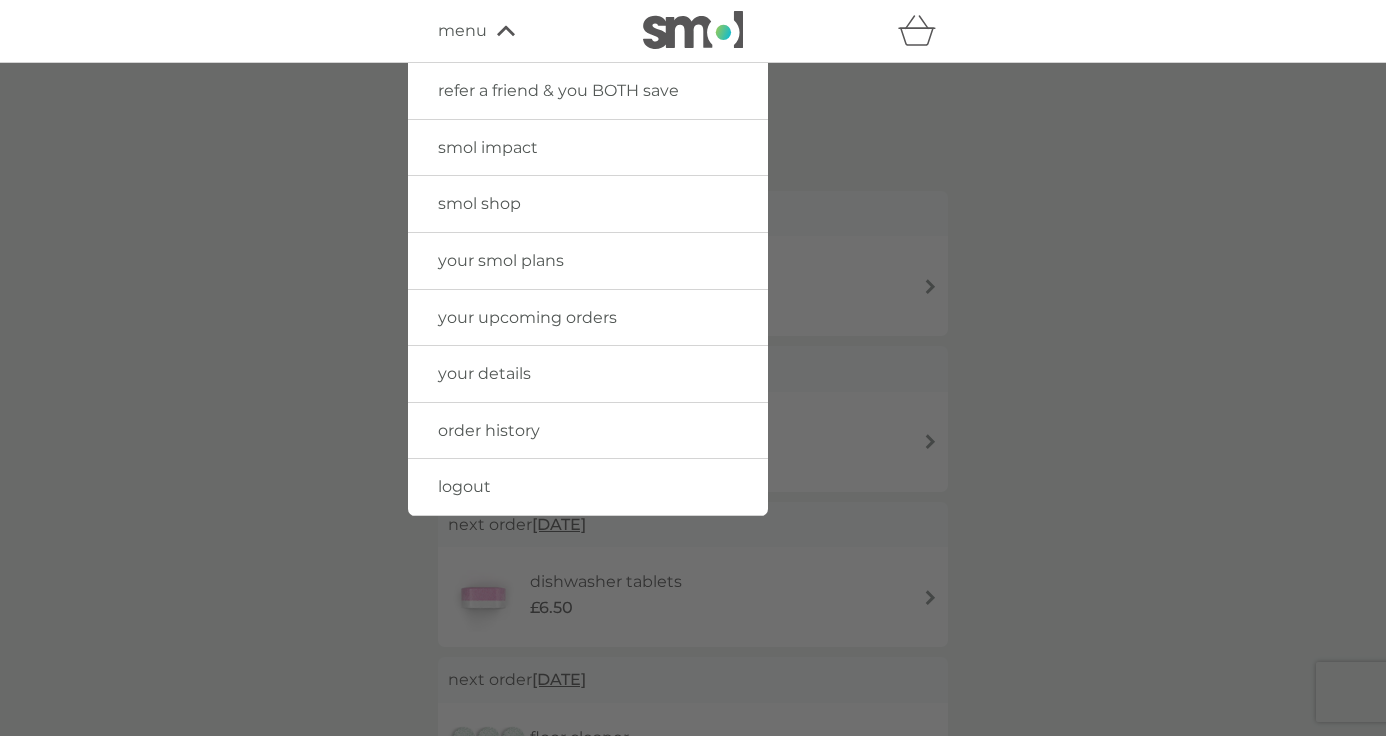 click on "logout" at bounding box center (464, 486) 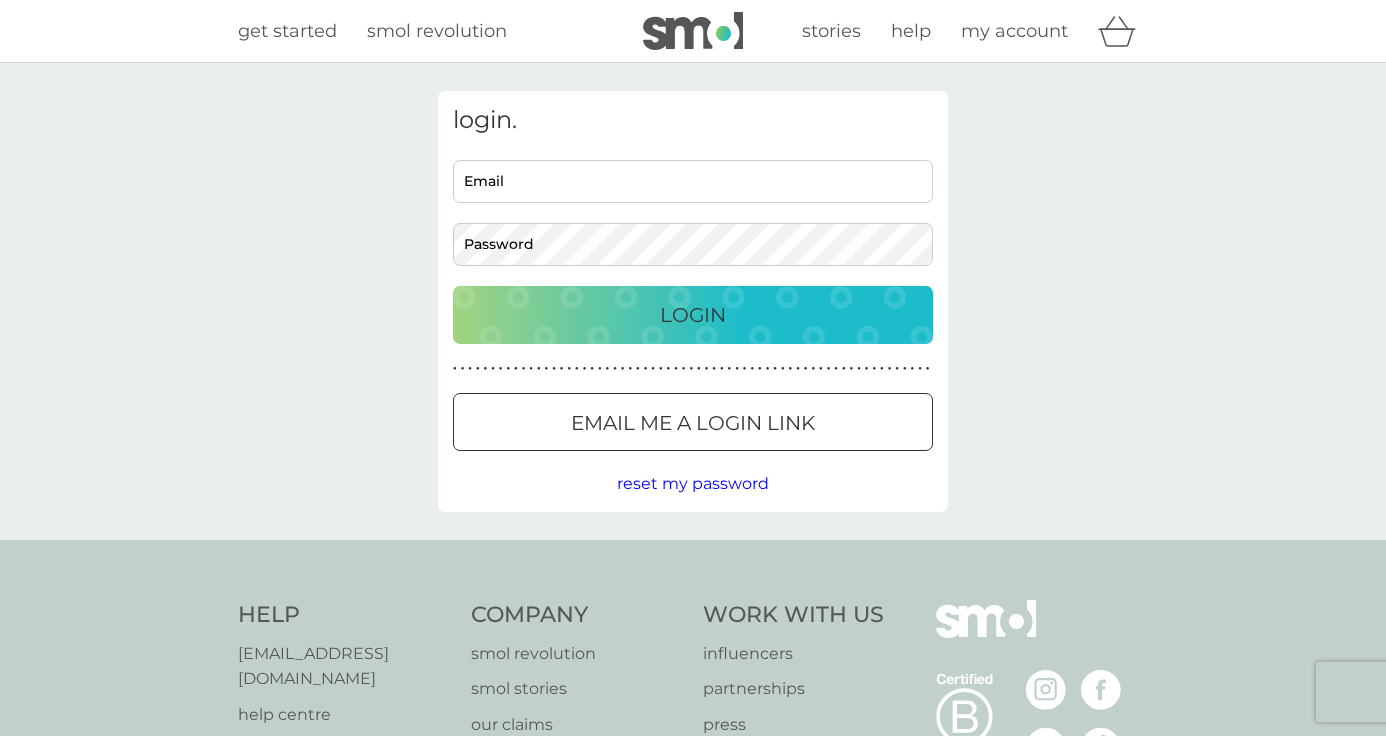scroll, scrollTop: 0, scrollLeft: 0, axis: both 